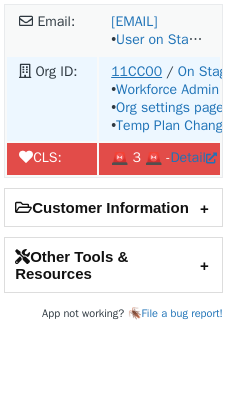 scroll, scrollTop: 0, scrollLeft: 0, axis: both 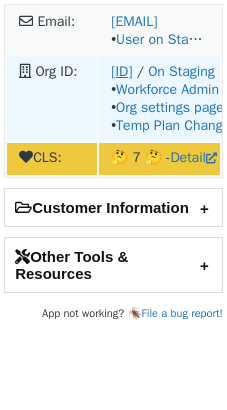 click on "14WHYQ" at bounding box center (121, 71) 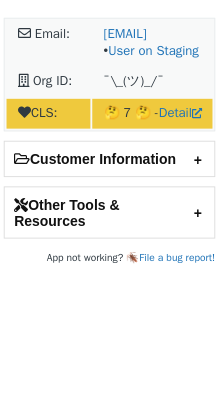 scroll, scrollTop: 0, scrollLeft: 0, axis: both 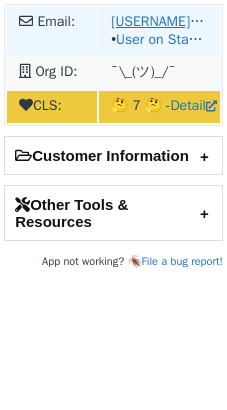 click on "[USERNAME]@[DOMAIN].co.uk" at bounding box center (204, 21) 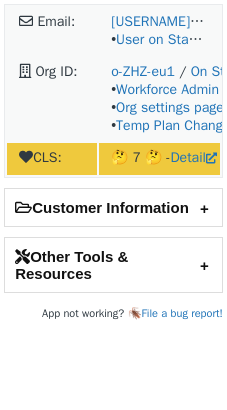 scroll, scrollTop: 0, scrollLeft: 0, axis: both 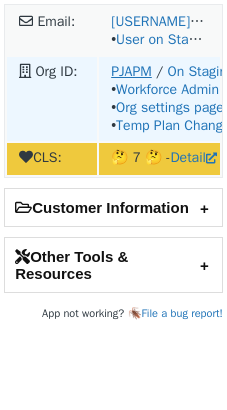 click on "PJAPM" at bounding box center (131, 71) 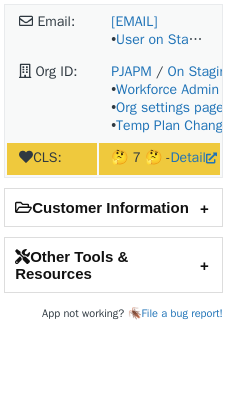 scroll, scrollTop: 0, scrollLeft: 0, axis: both 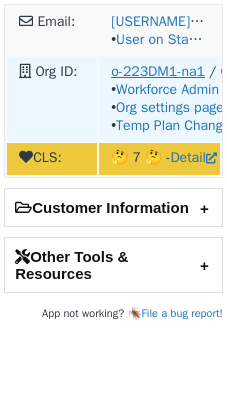 click on "o-223DM1-na1" at bounding box center (158, 71) 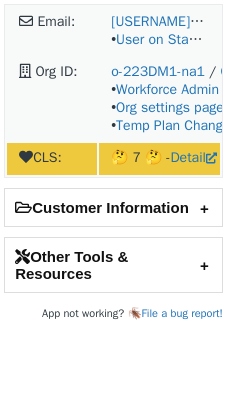scroll, scrollTop: 0, scrollLeft: 0, axis: both 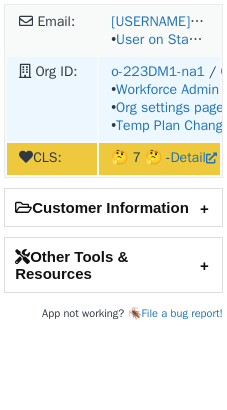 click on "o-223DM1-na1
/   On Staging
•  Workforce Admin   •  Org settings page •  Temp Plan Changes" at bounding box center [159, 31] 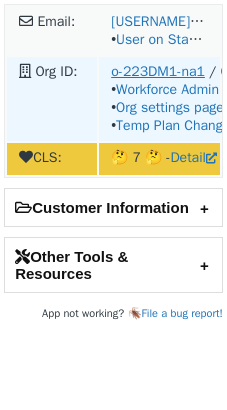 click on "o-223DM1-na1" at bounding box center [158, 71] 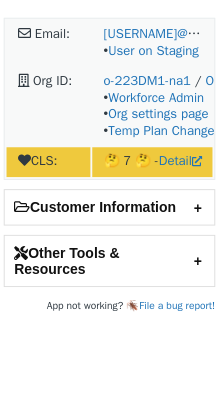 scroll, scrollTop: 0, scrollLeft: 0, axis: both 